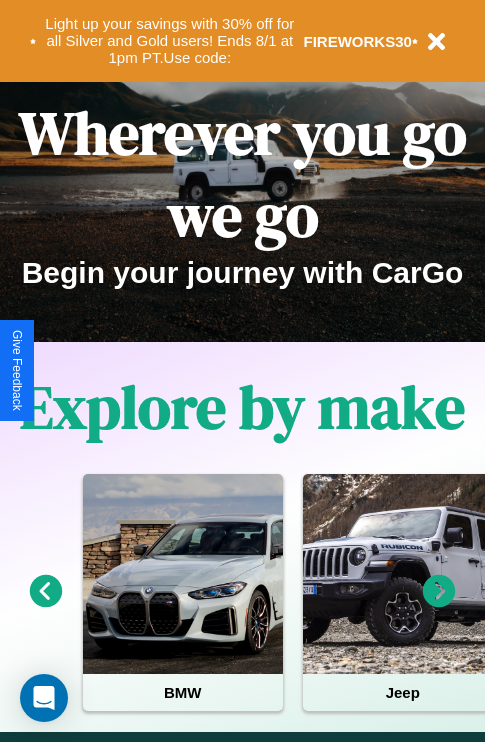 scroll, scrollTop: 308, scrollLeft: 0, axis: vertical 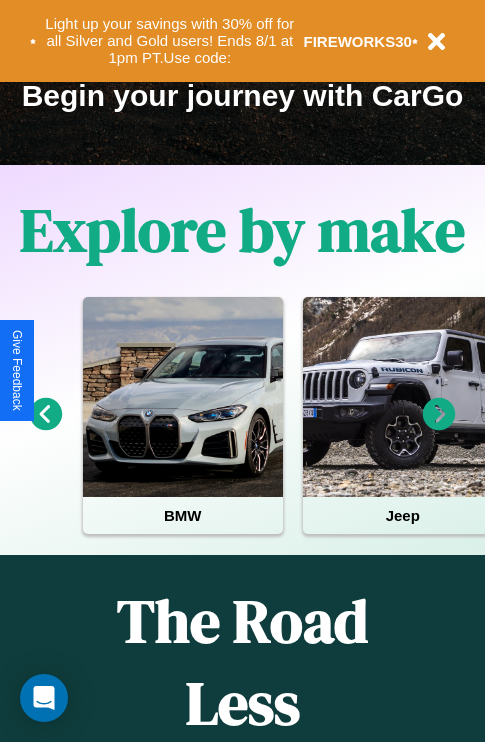 click 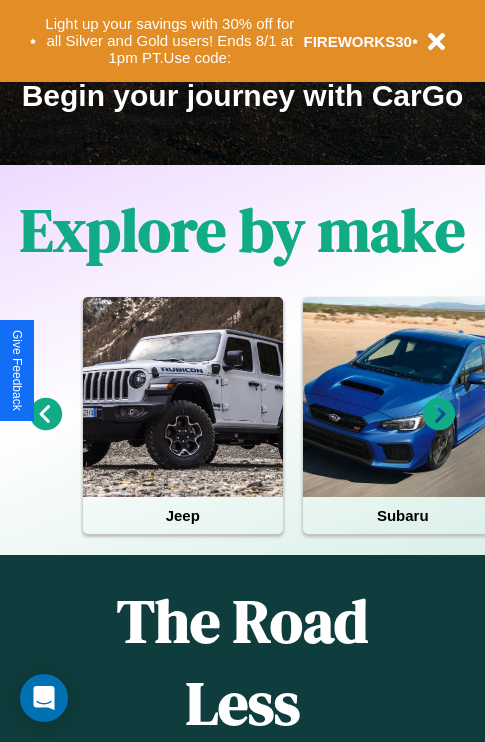 click 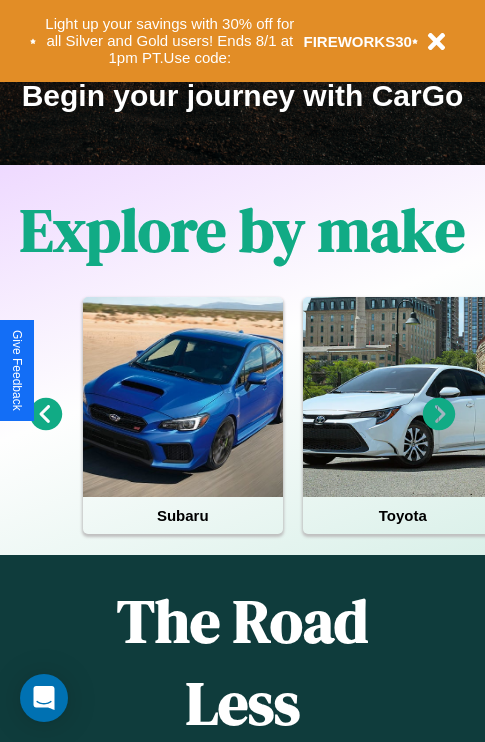 click 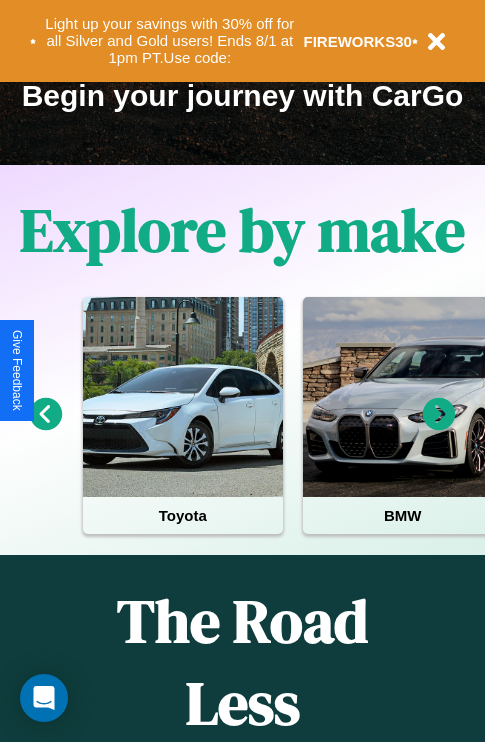 click 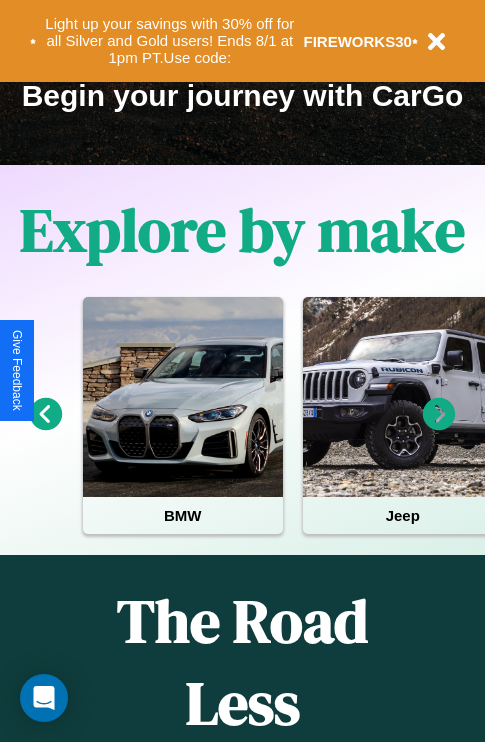 click 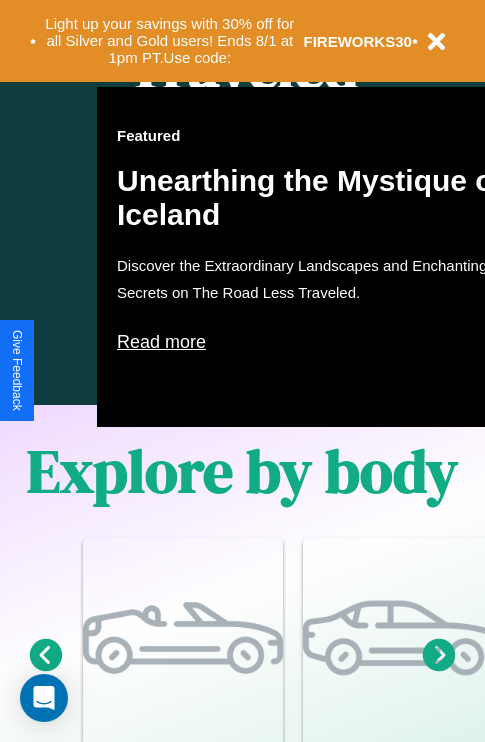 scroll, scrollTop: 2423, scrollLeft: 0, axis: vertical 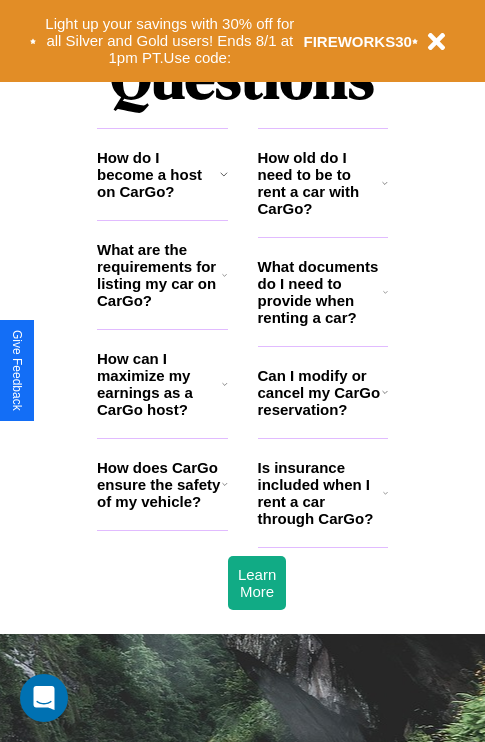 click on "How does CarGo ensure the safety of my vehicle?" at bounding box center [159, 484] 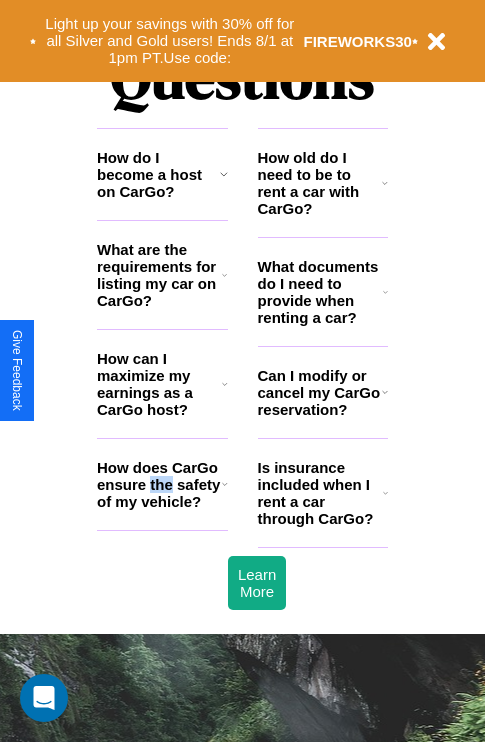 click on "How does CarGo ensure the safety of my vehicle?" at bounding box center [159, 484] 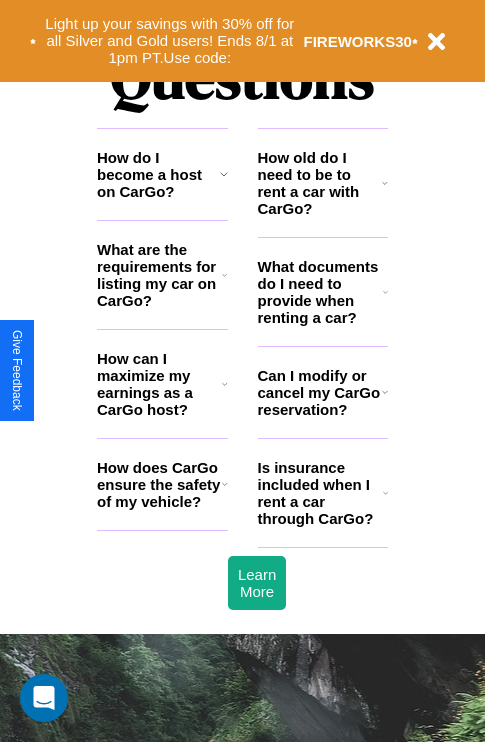 click 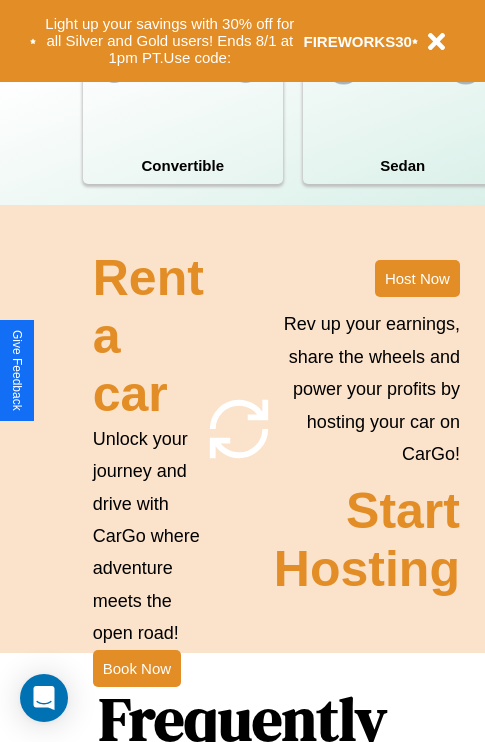 scroll, scrollTop: 1558, scrollLeft: 0, axis: vertical 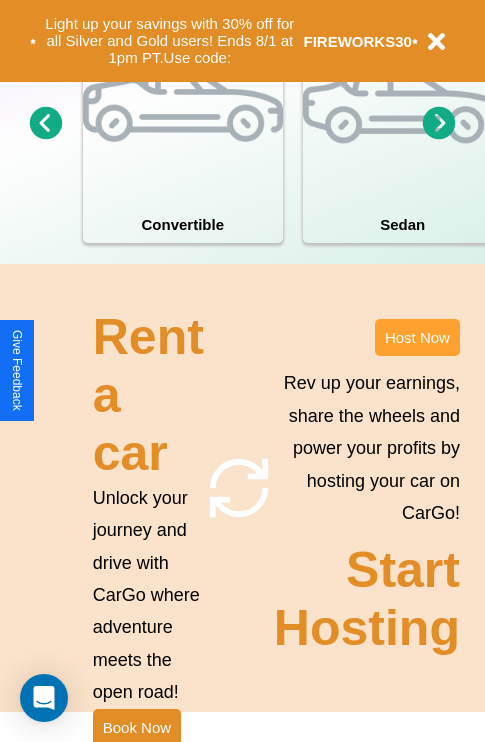 click on "Host Now" at bounding box center [417, 337] 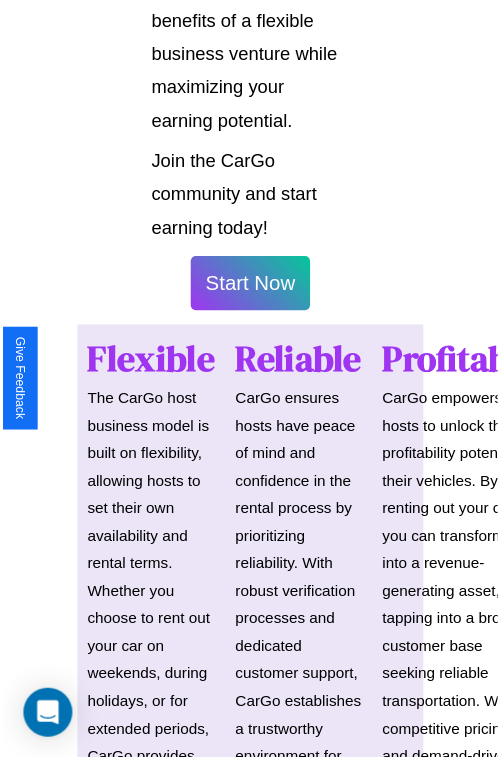 scroll, scrollTop: 1417, scrollLeft: 0, axis: vertical 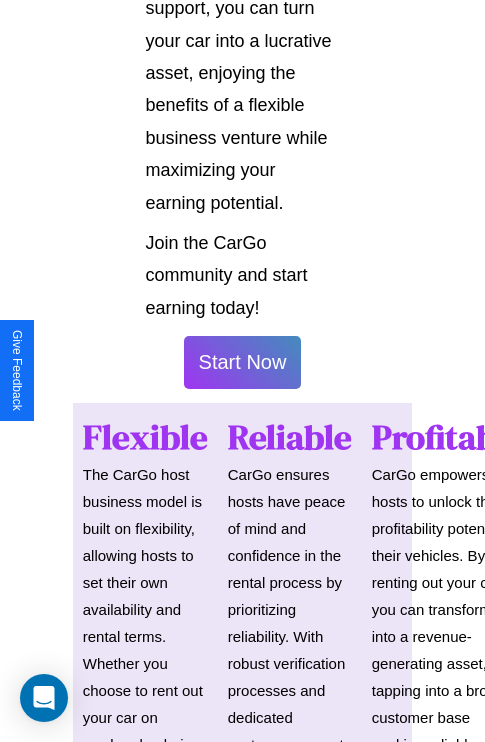 click on "Start Now" at bounding box center (243, 362) 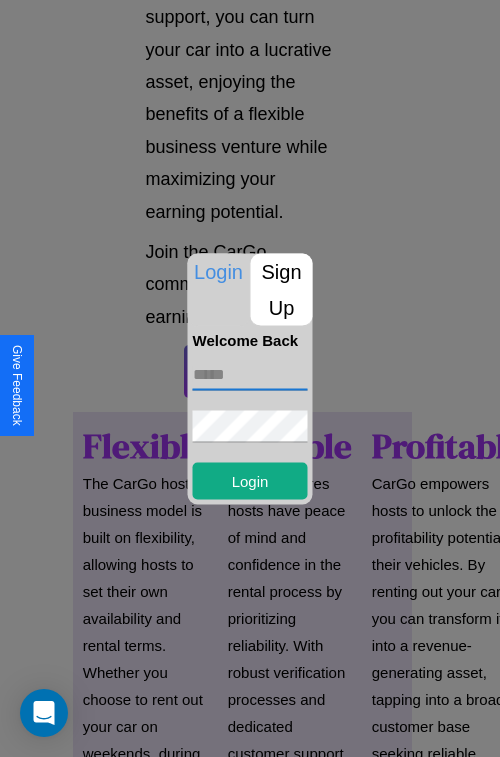 click at bounding box center [250, 374] 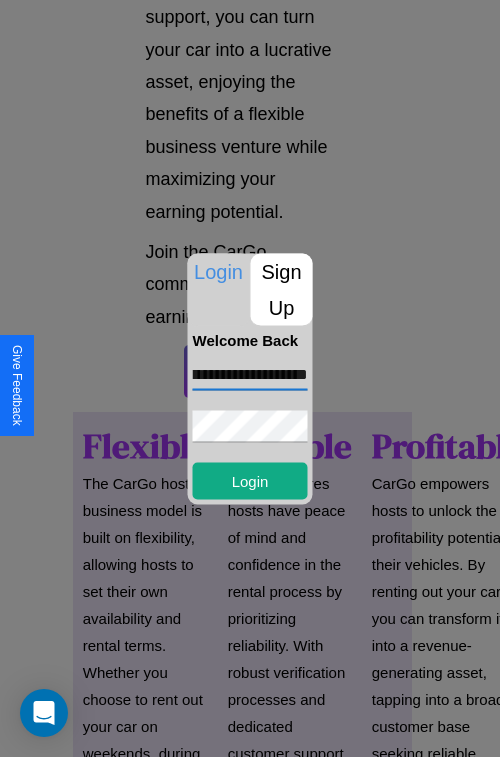 scroll, scrollTop: 0, scrollLeft: 69, axis: horizontal 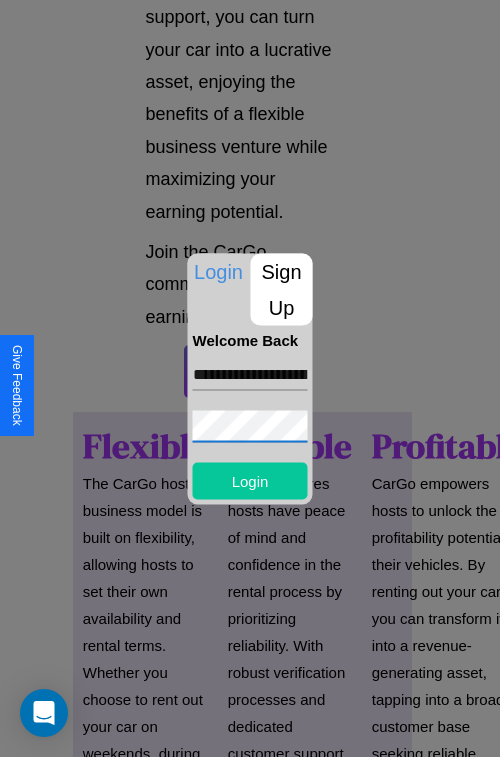 click on "Login" at bounding box center (250, 480) 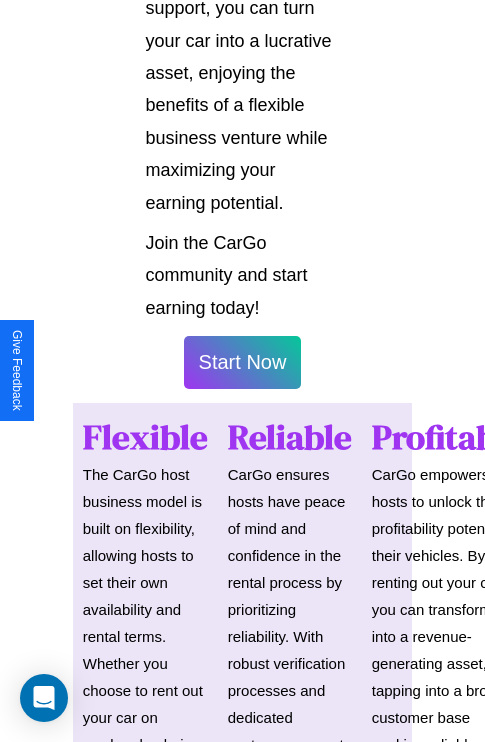 scroll, scrollTop: 1419, scrollLeft: 0, axis: vertical 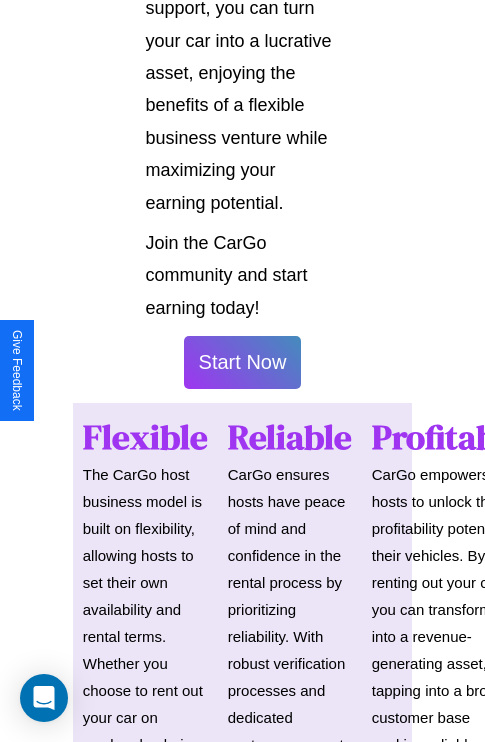 click on "Start Now" at bounding box center [243, 362] 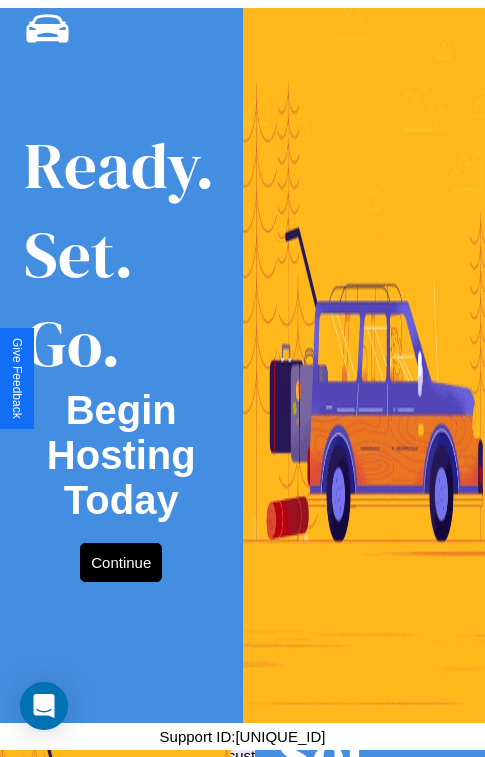 scroll, scrollTop: 0, scrollLeft: 0, axis: both 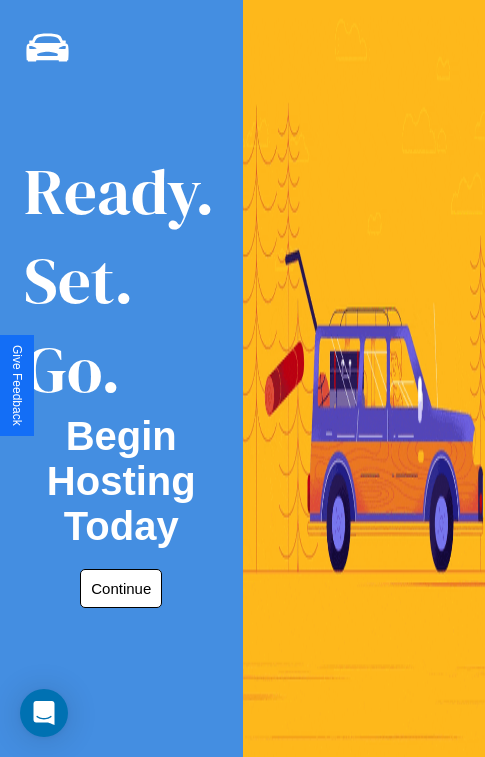 click on "Continue" at bounding box center (121, 588) 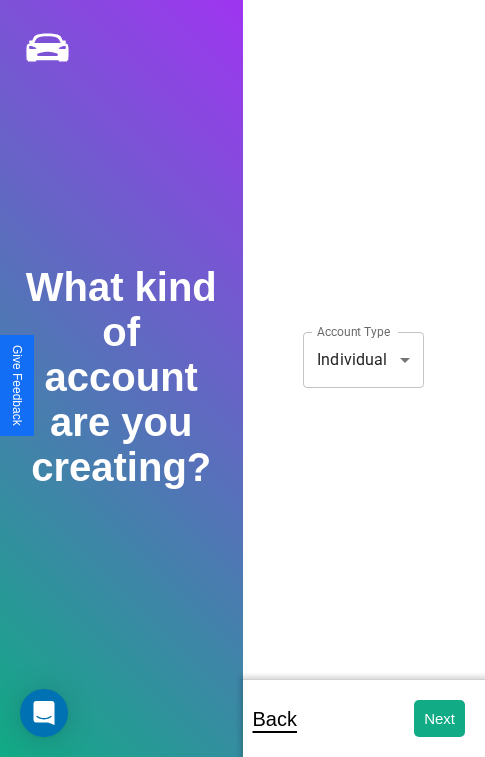 click on "**********" at bounding box center [242, 392] 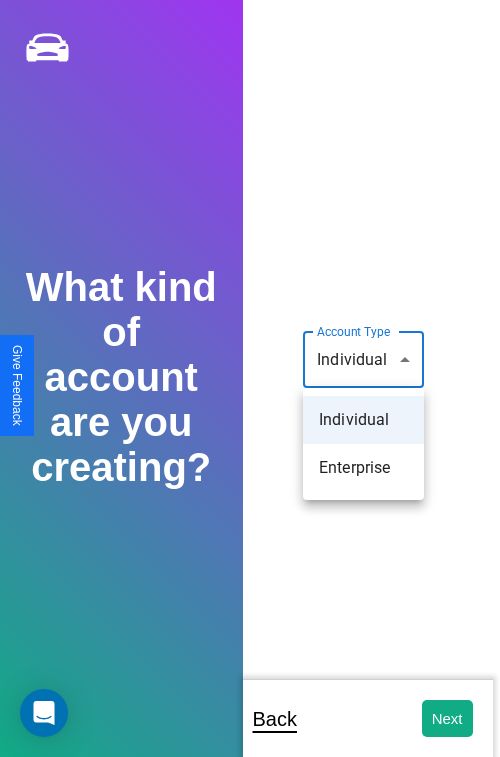 click on "Individual" at bounding box center [363, 420] 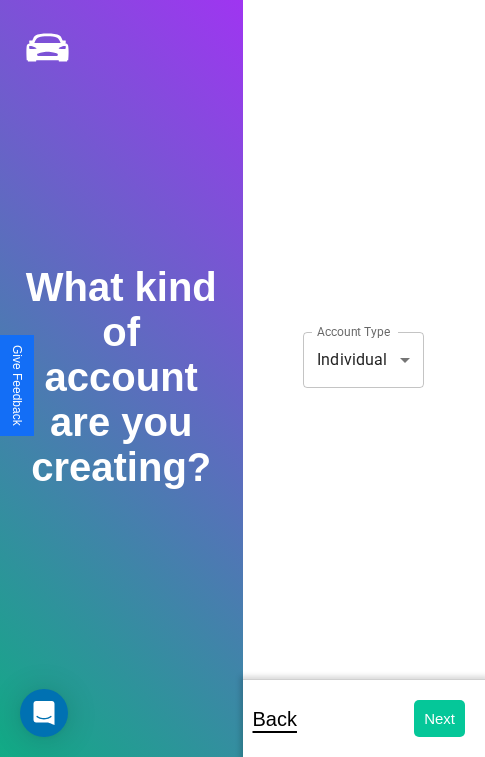 click on "Next" at bounding box center (439, 718) 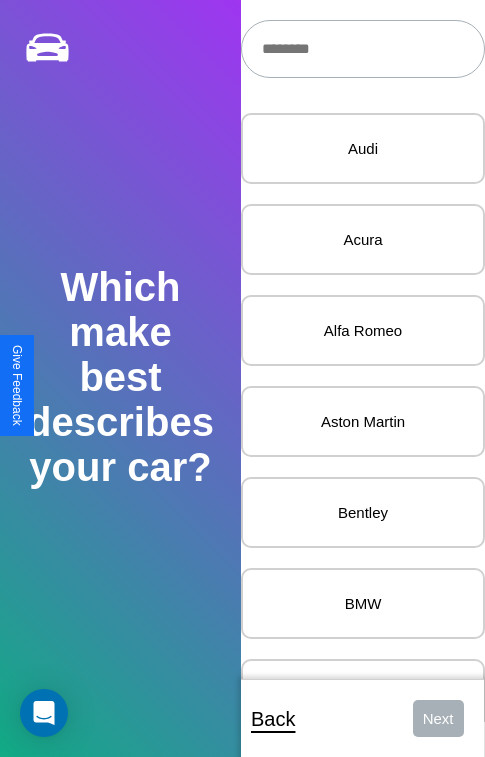 click at bounding box center [363, 49] 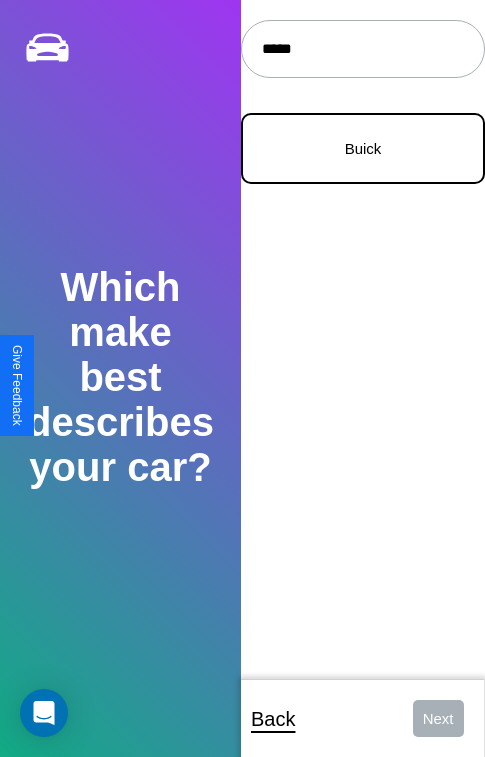 type on "*****" 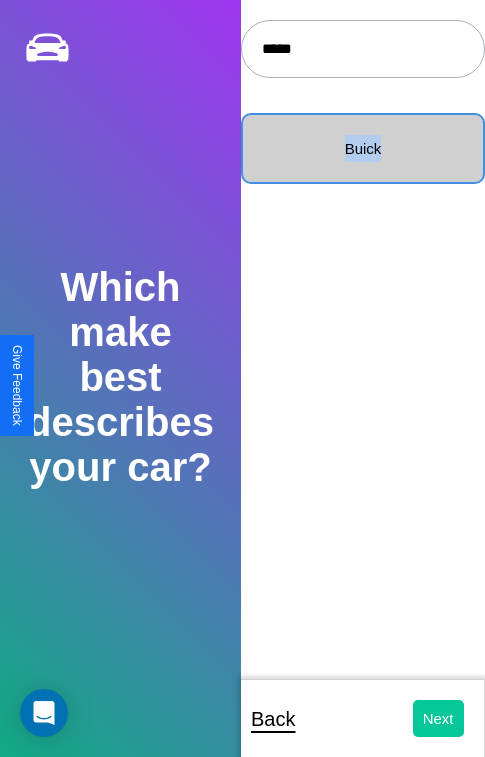 click on "Next" at bounding box center (438, 718) 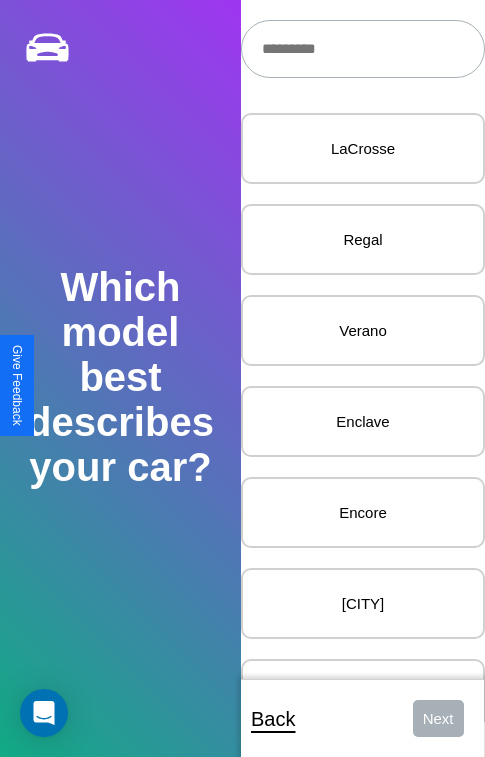 scroll, scrollTop: 27, scrollLeft: 0, axis: vertical 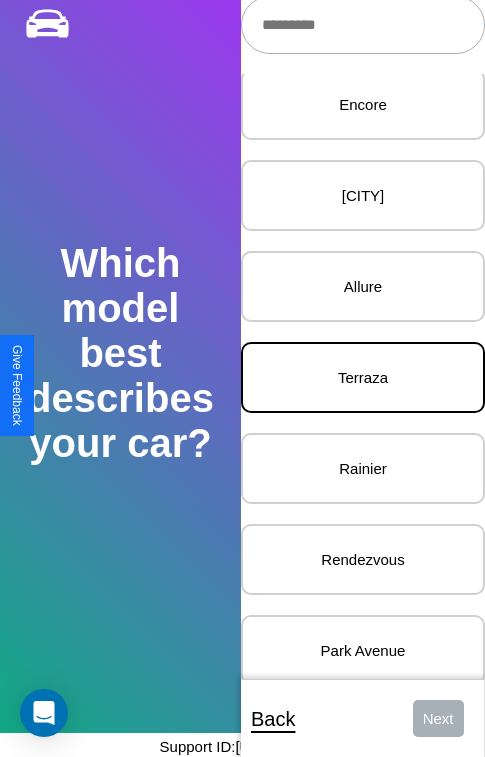 click on "Terraza" at bounding box center [363, 377] 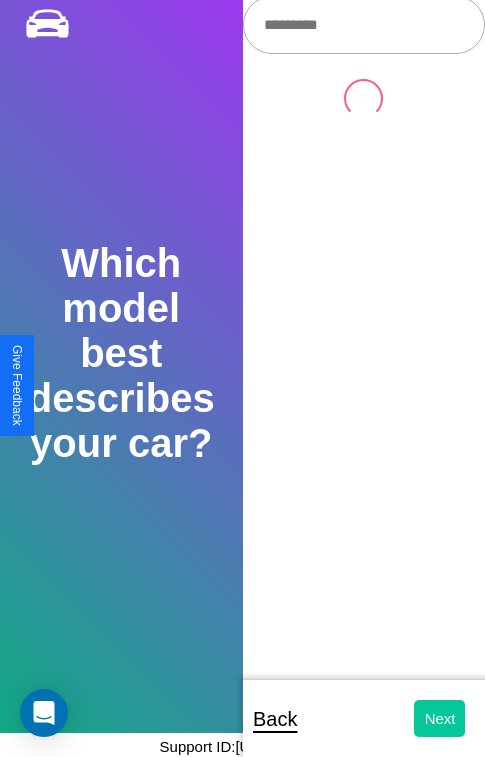 scroll, scrollTop: 0, scrollLeft: 0, axis: both 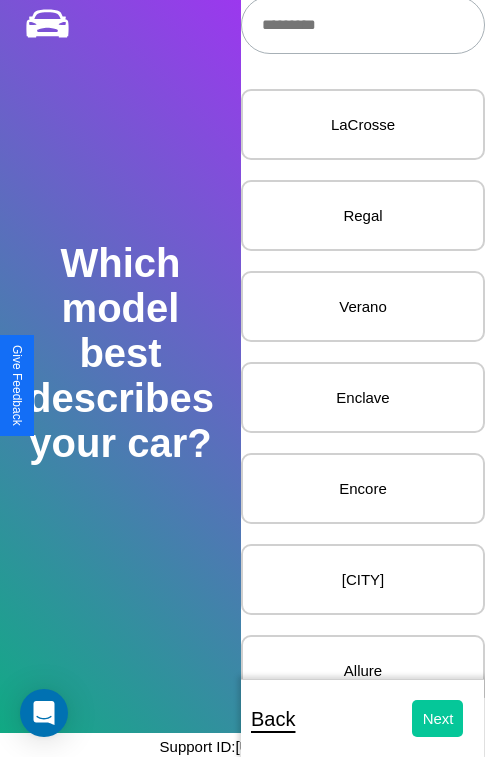 click on "Next" at bounding box center (438, 718) 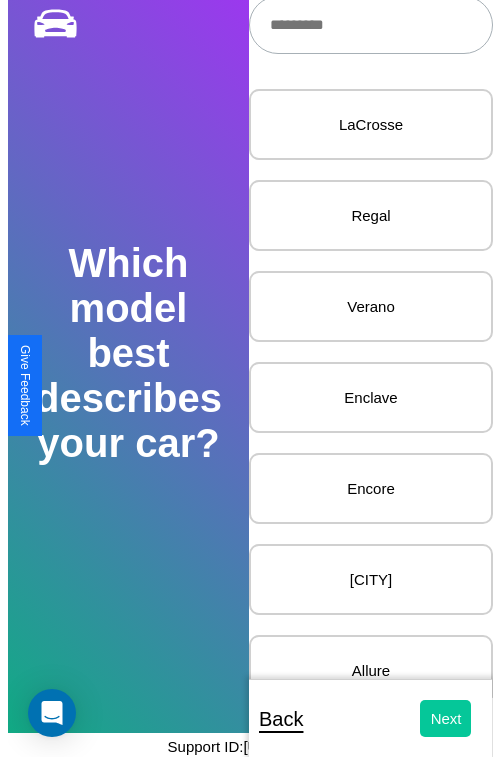 scroll, scrollTop: 0, scrollLeft: 0, axis: both 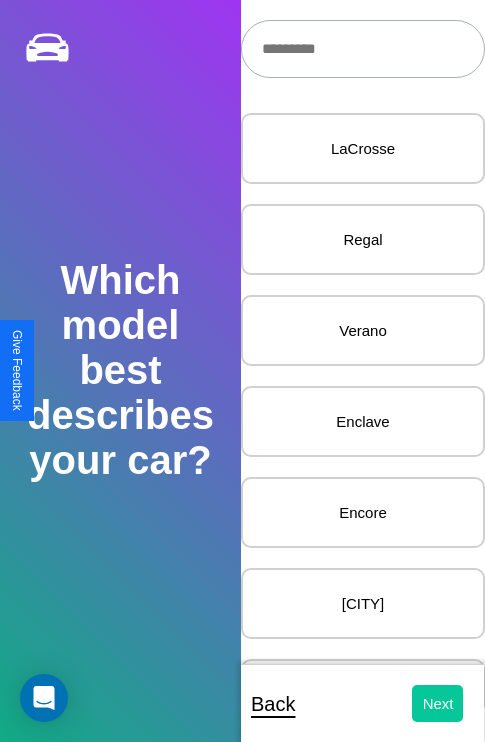 select on "*****" 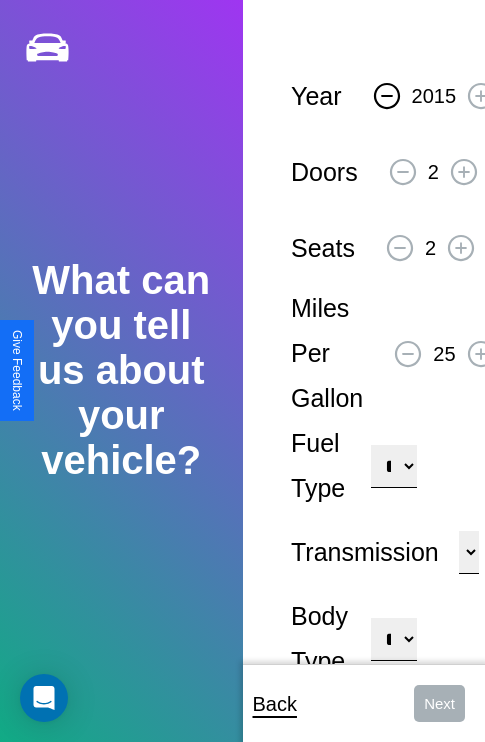 click 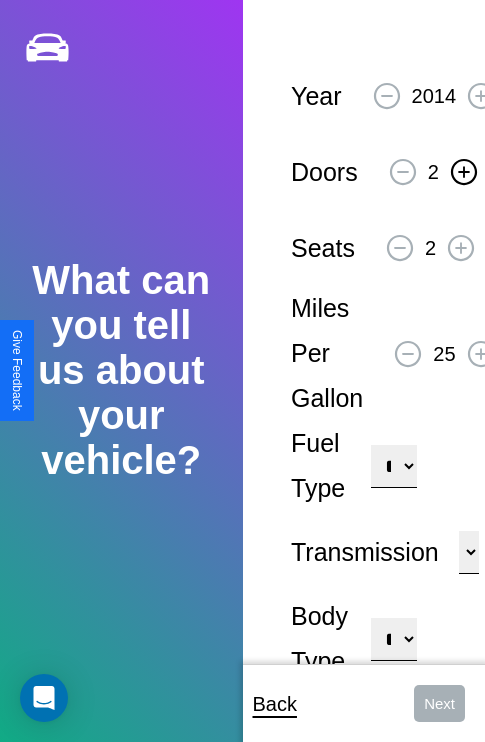click 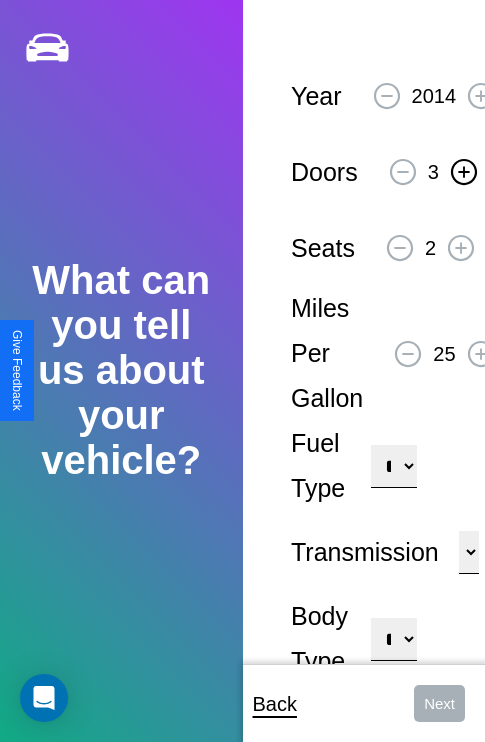 click 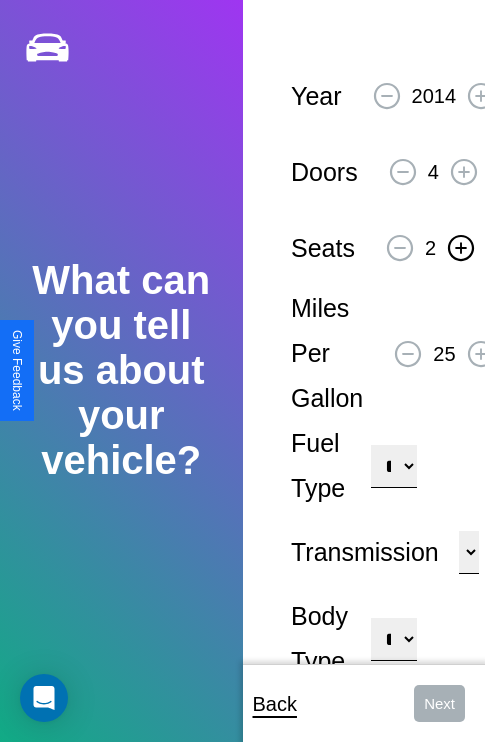 click 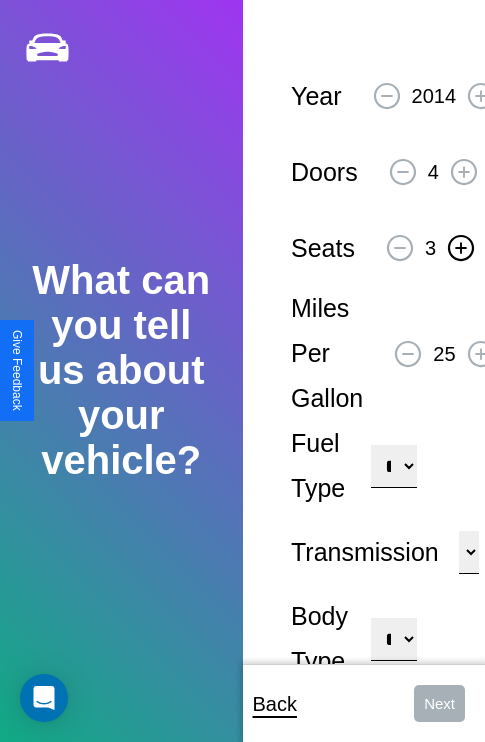 click 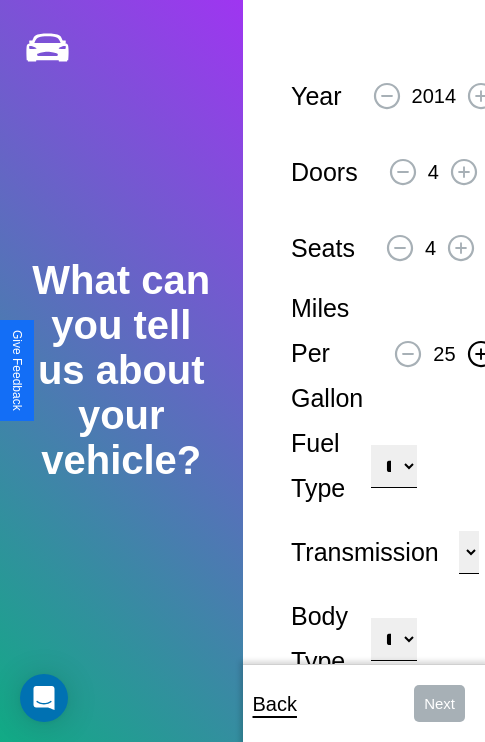 click 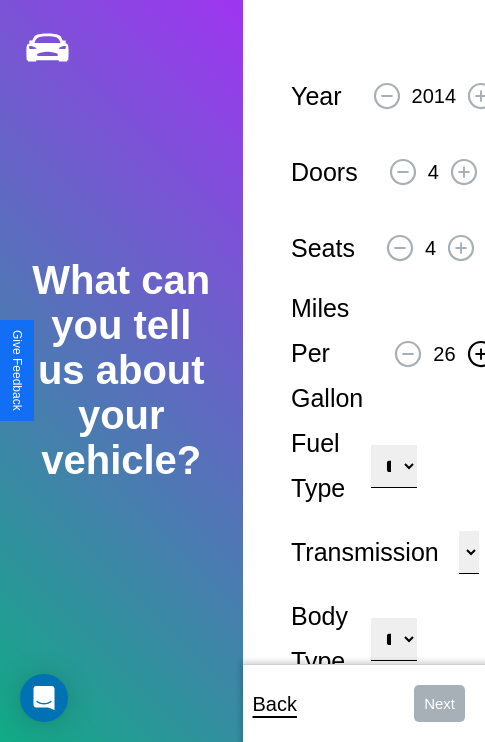 click 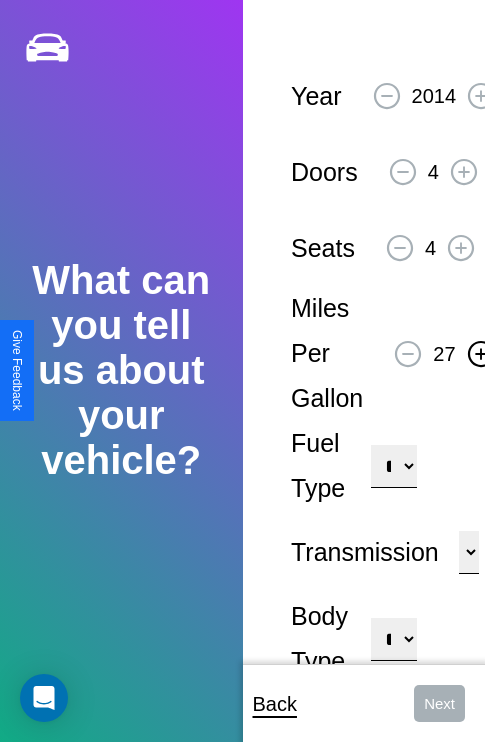 click 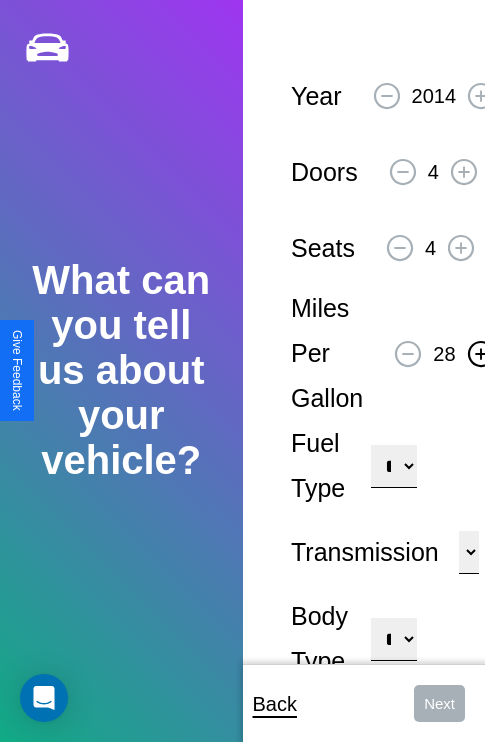 click 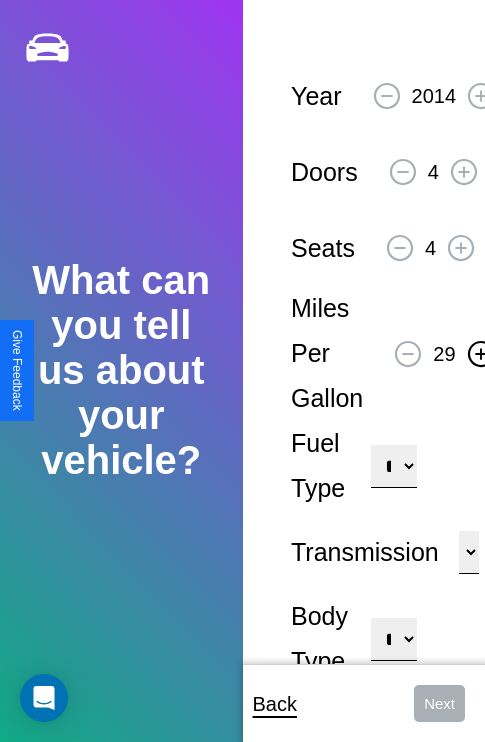 click 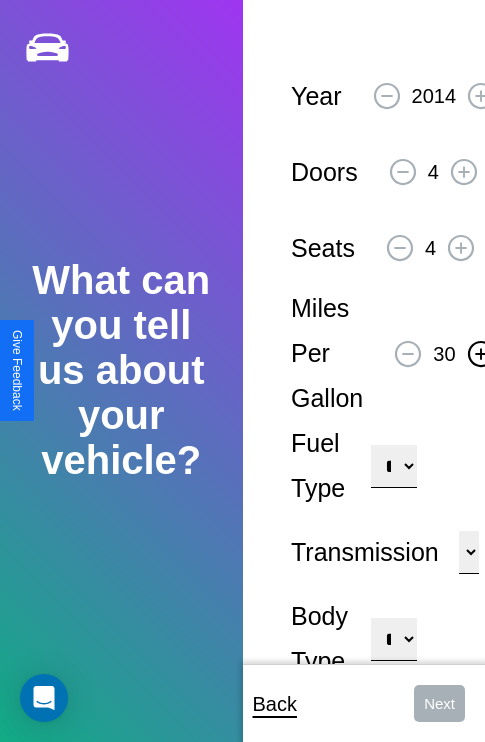 click 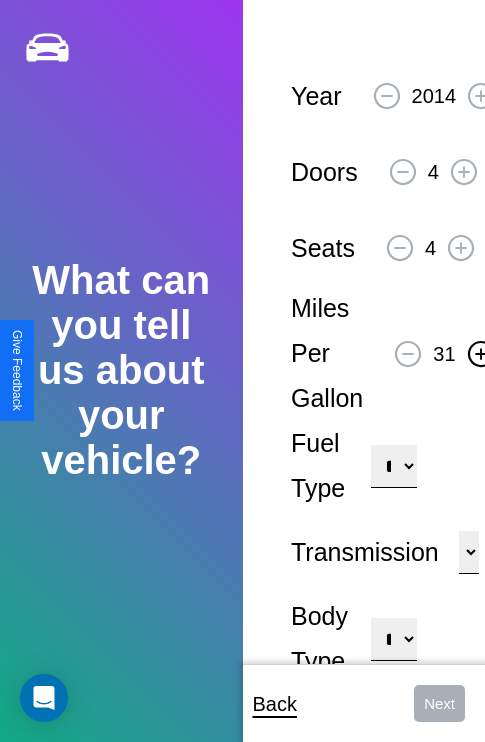 click 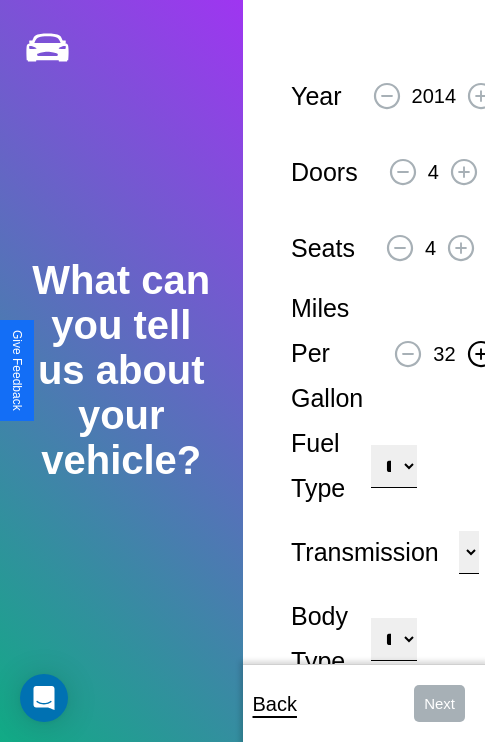 click 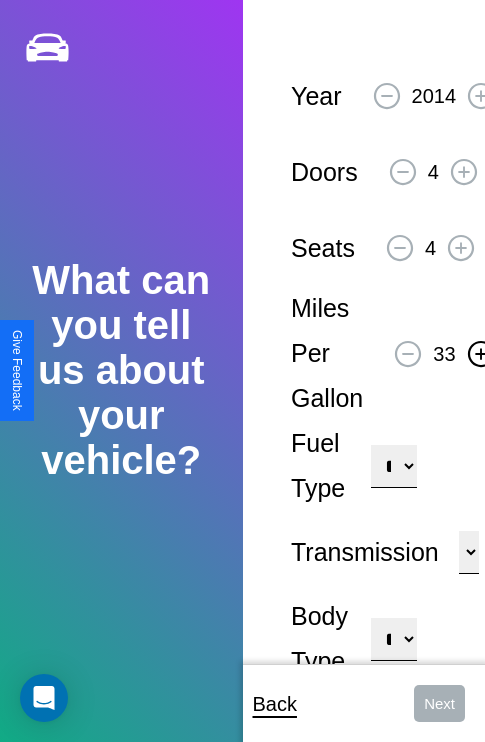 click 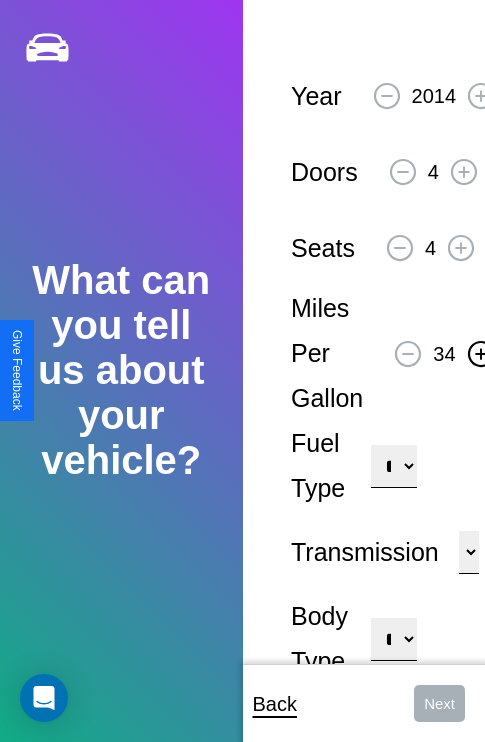 click on "**********" at bounding box center (393, 466) 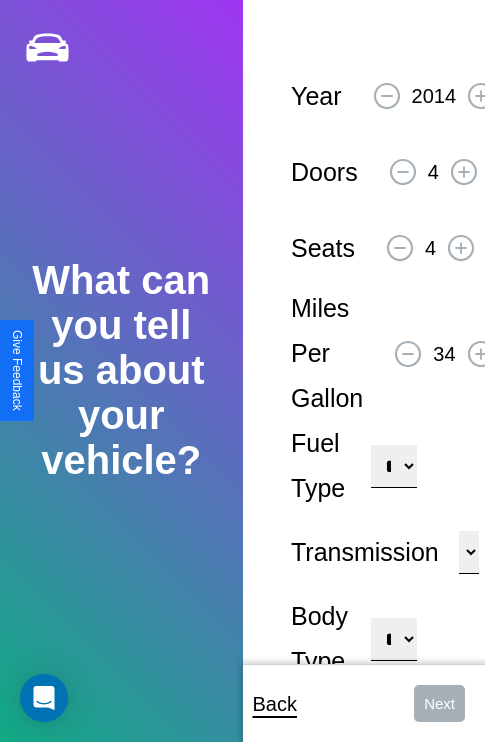 select on "***" 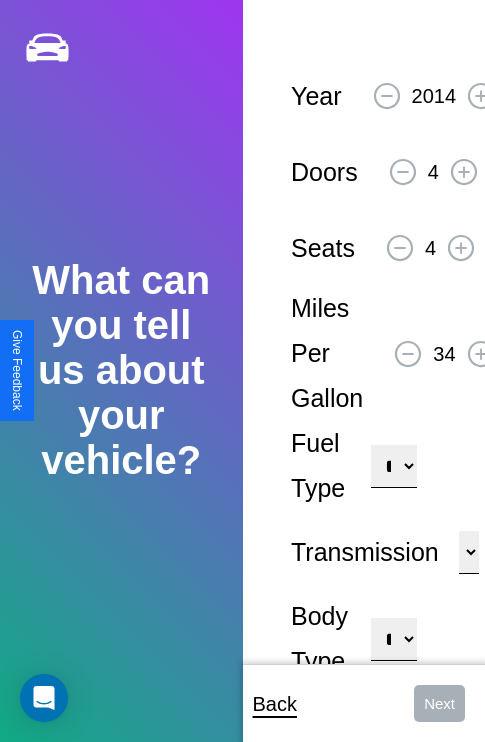 click on "****** ********* ******" at bounding box center [469, 552] 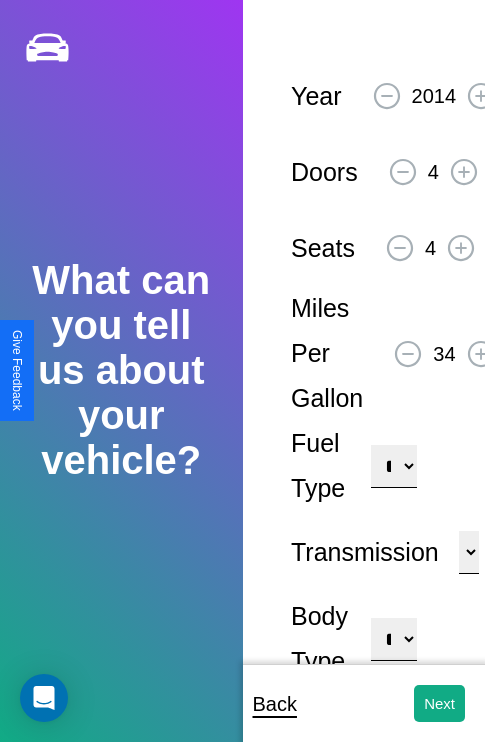 click on "**********" at bounding box center [393, 639] 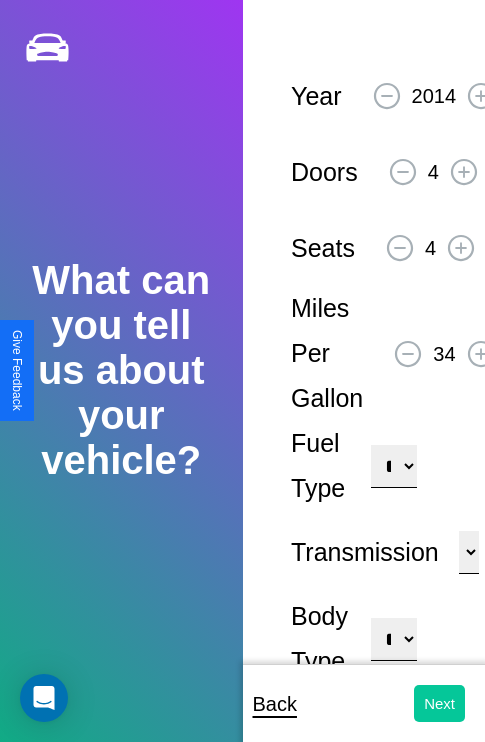 click on "Next" at bounding box center [439, 703] 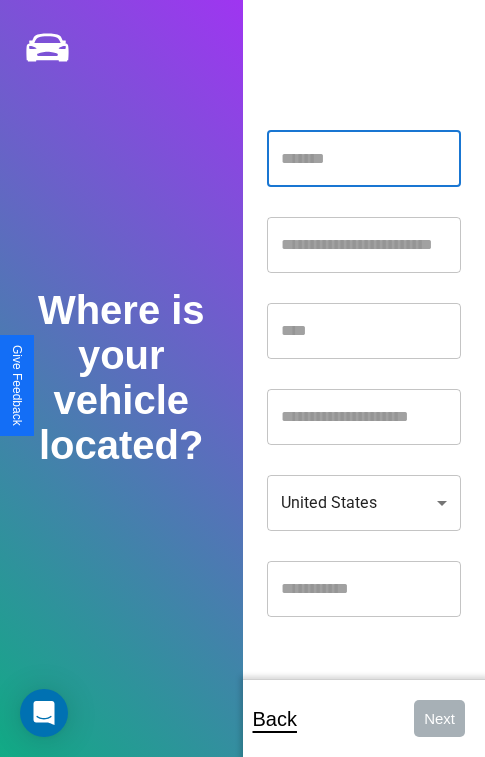 click at bounding box center (364, 159) 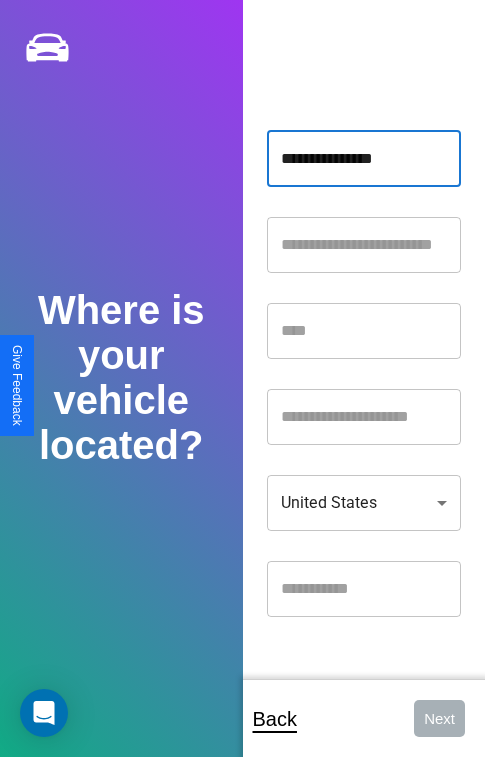 type on "**********" 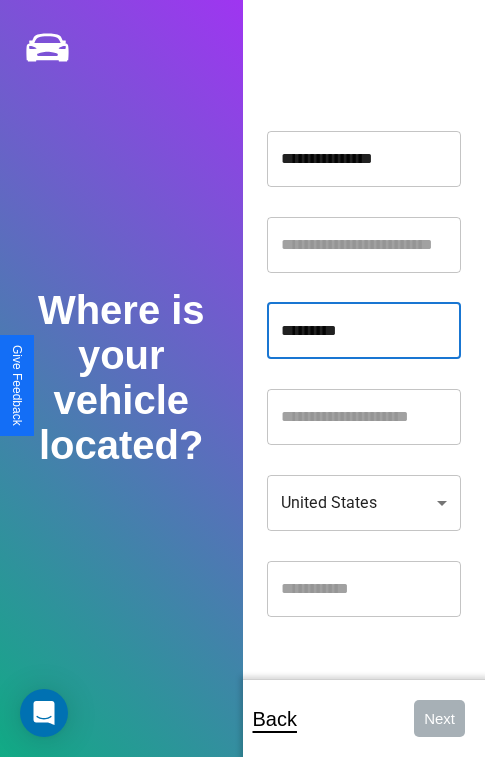 type on "*********" 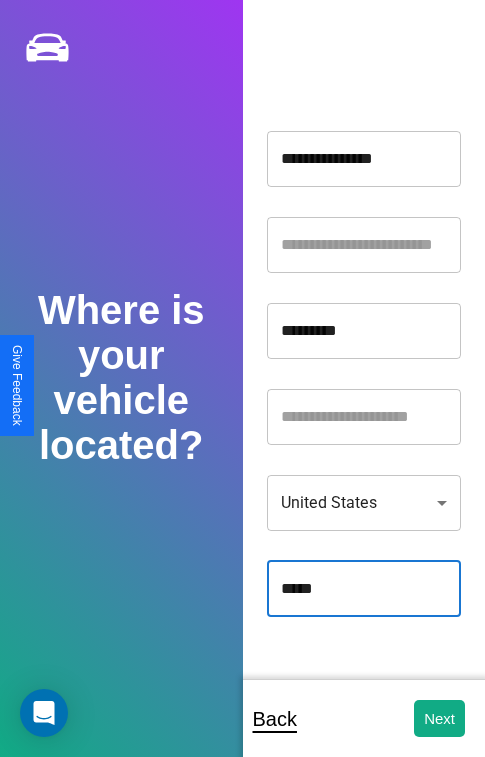 type on "*****" 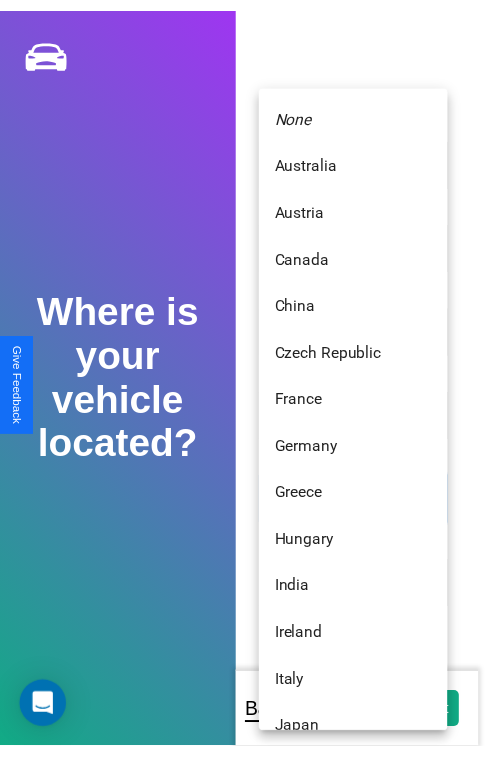 scroll, scrollTop: 459, scrollLeft: 0, axis: vertical 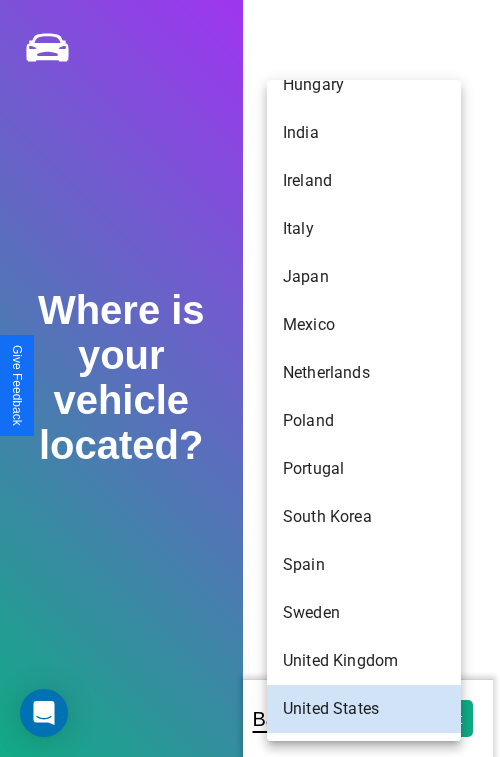 click on "Japan" at bounding box center [364, 277] 